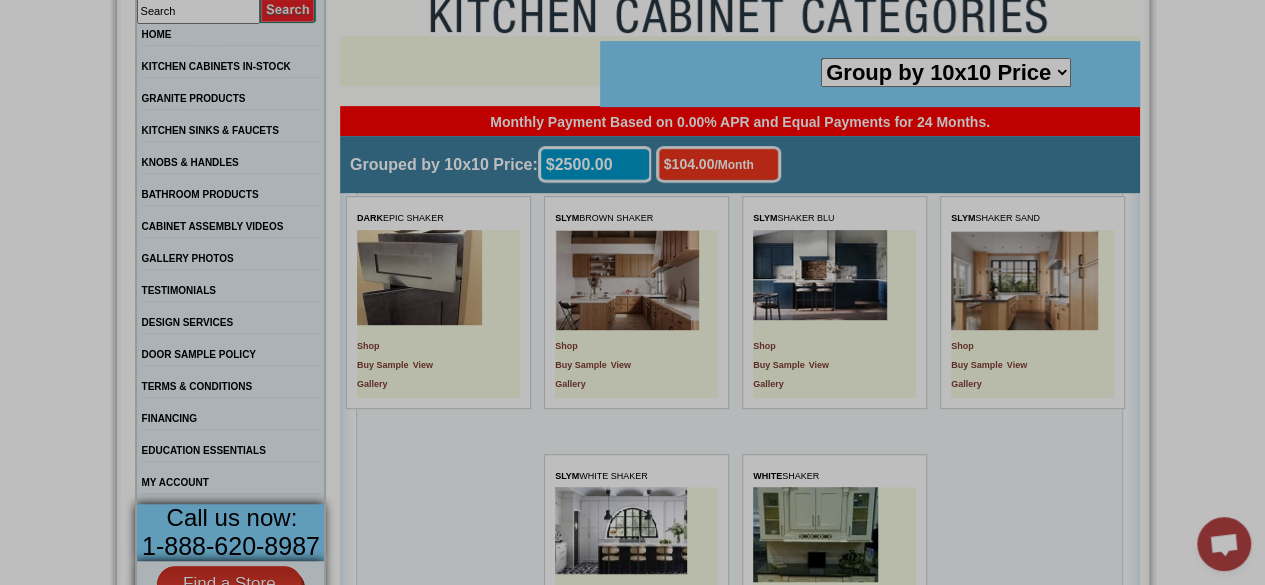 scroll, scrollTop: 428, scrollLeft: 0, axis: vertical 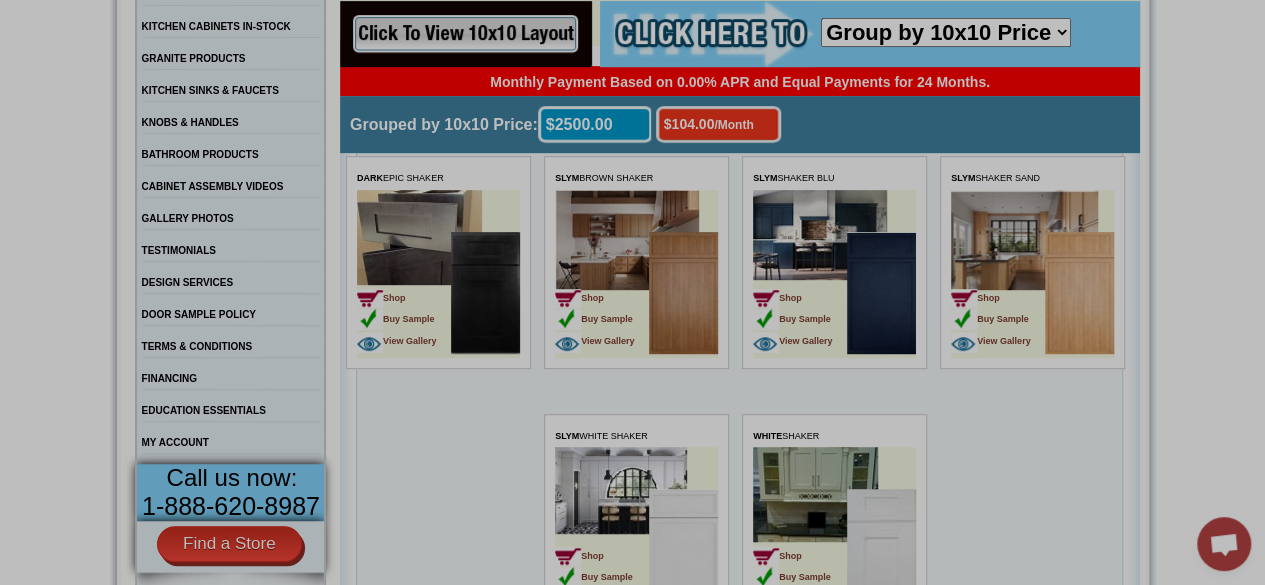 click on "Shop
Buy Sample
View Gallery" at bounding box center [403, 295] 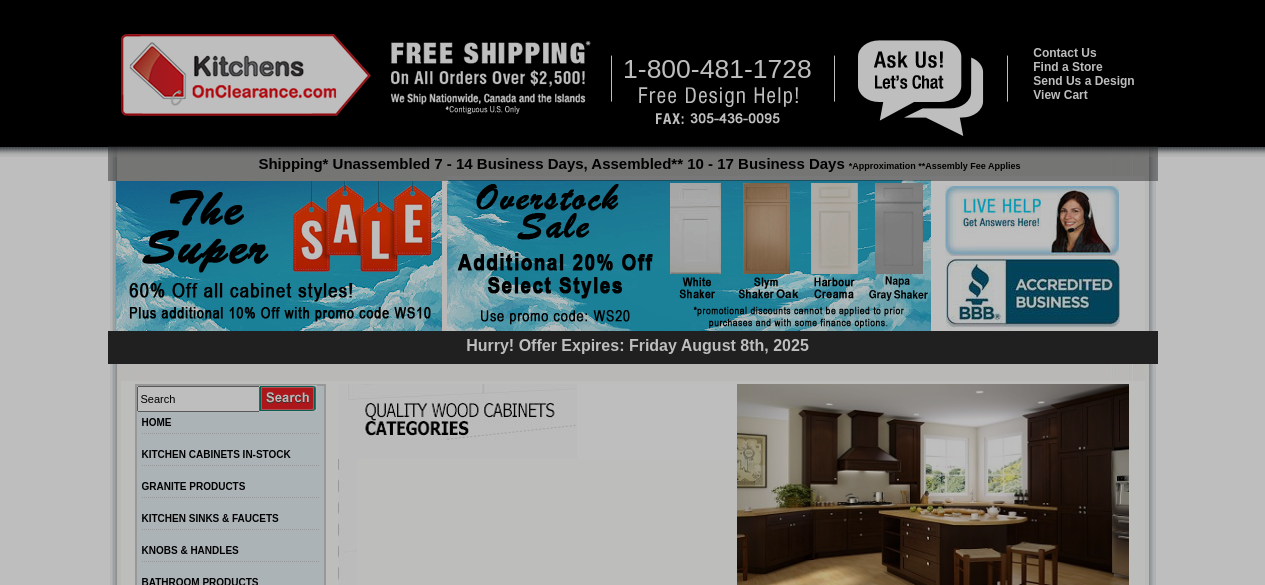 scroll, scrollTop: 0, scrollLeft: 0, axis: both 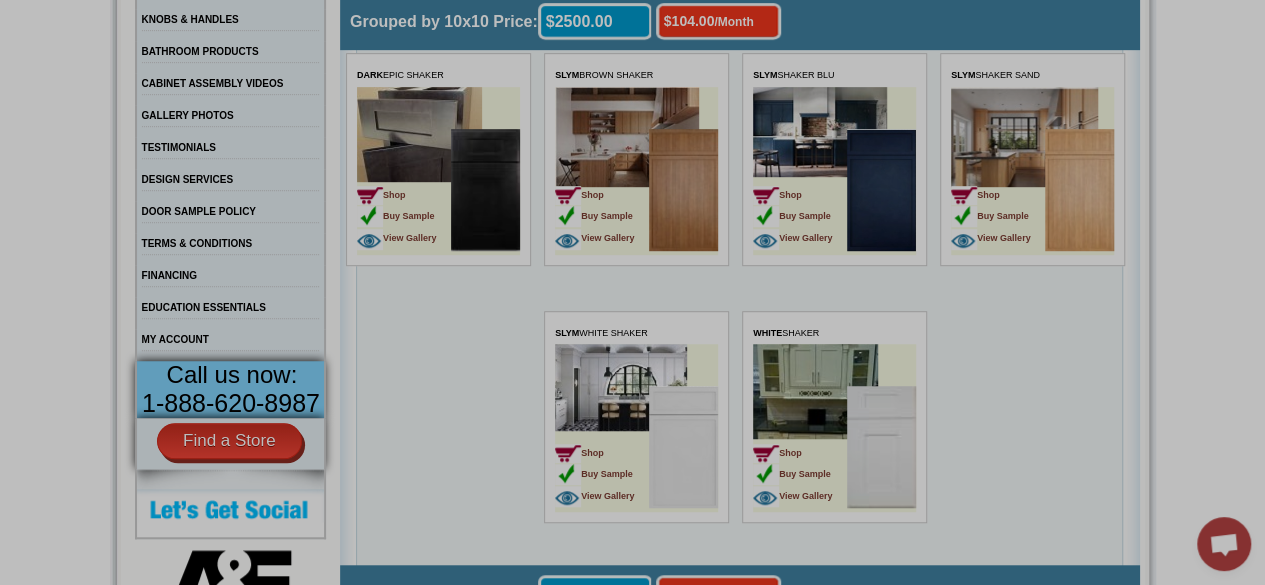 click on "Shop
Buy Sample
View Gallery" at bounding box center [799, 192] 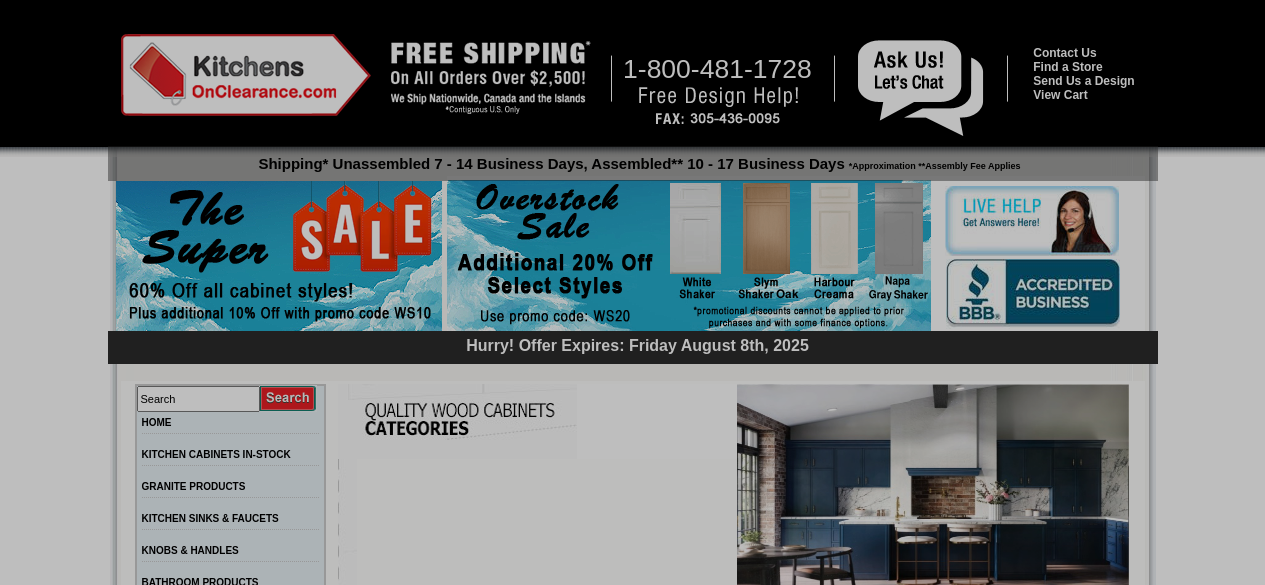 scroll, scrollTop: 185, scrollLeft: 0, axis: vertical 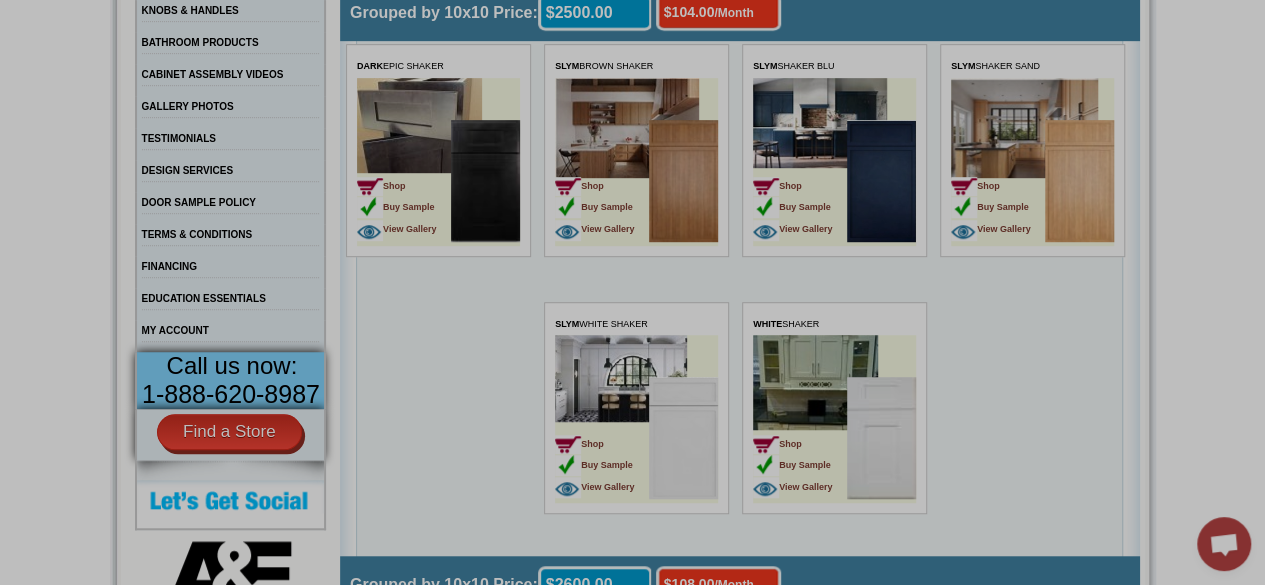 click on "Shop
Buy Sample
View Gallery" at bounding box center [997, 183] 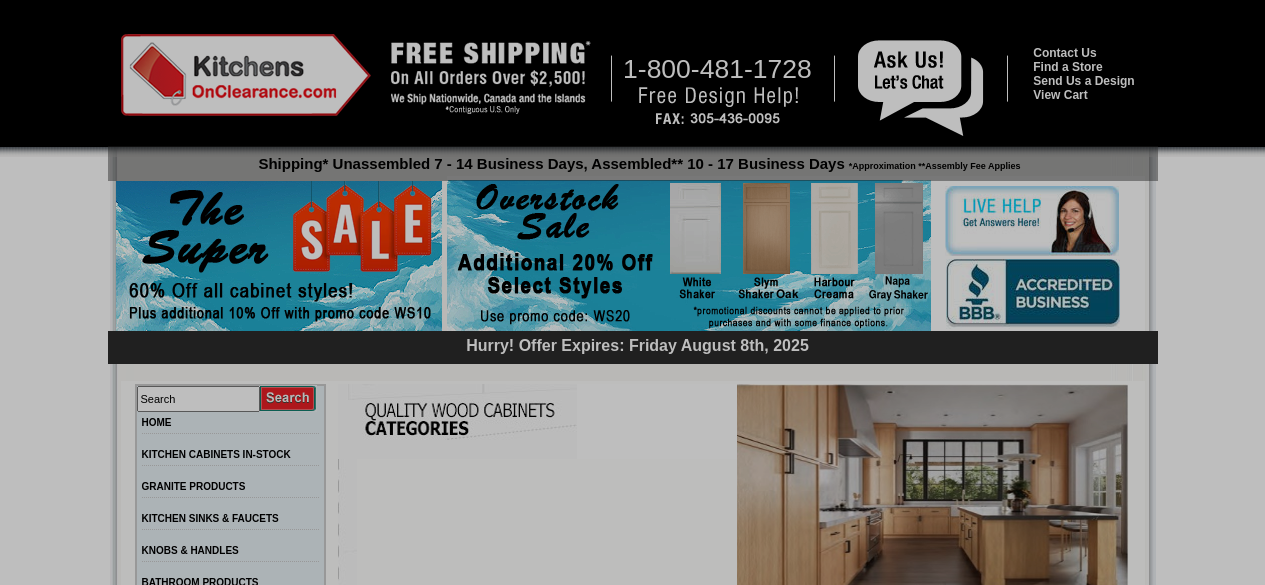scroll, scrollTop: 0, scrollLeft: 0, axis: both 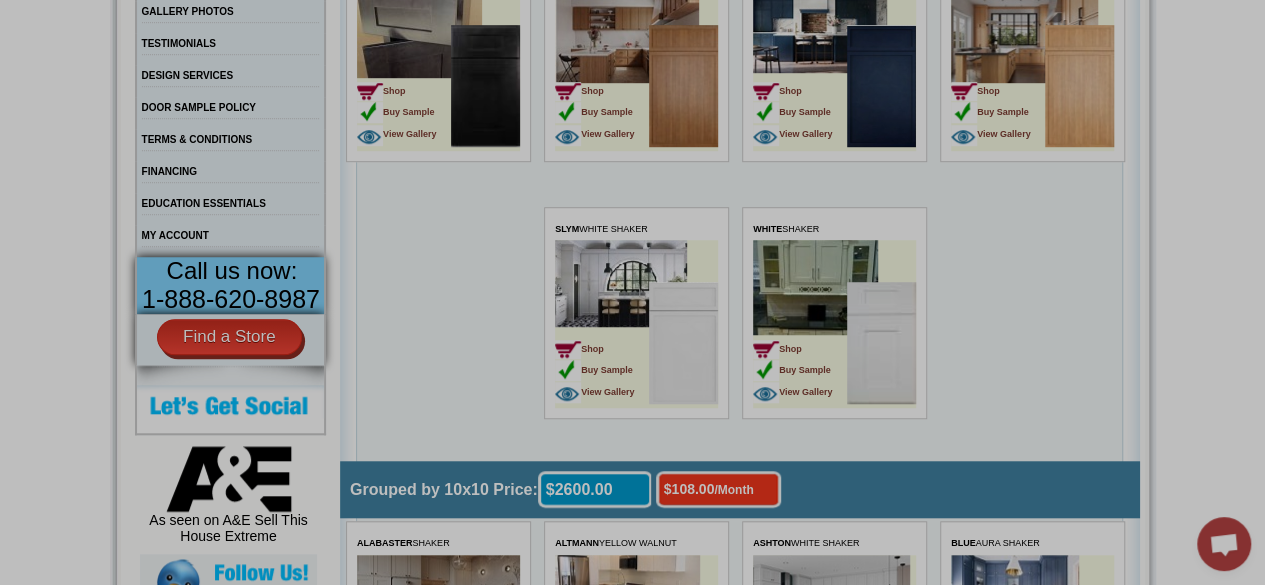 click on "Shop
Buy Sample
View Gallery" at bounding box center [601, 345] 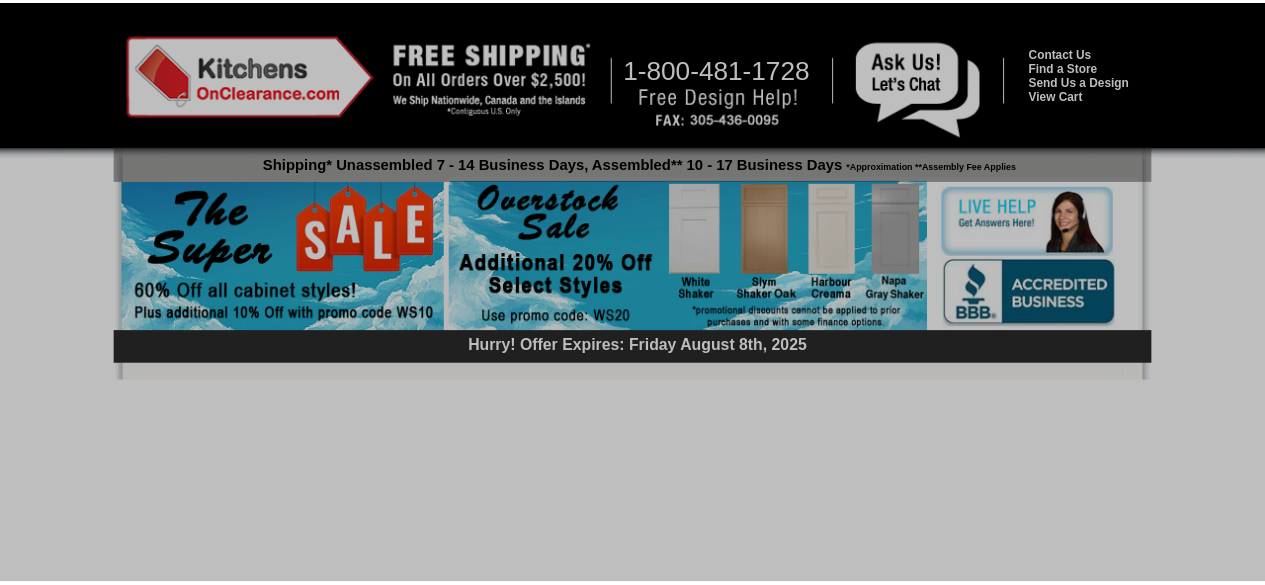 scroll, scrollTop: 0, scrollLeft: 0, axis: both 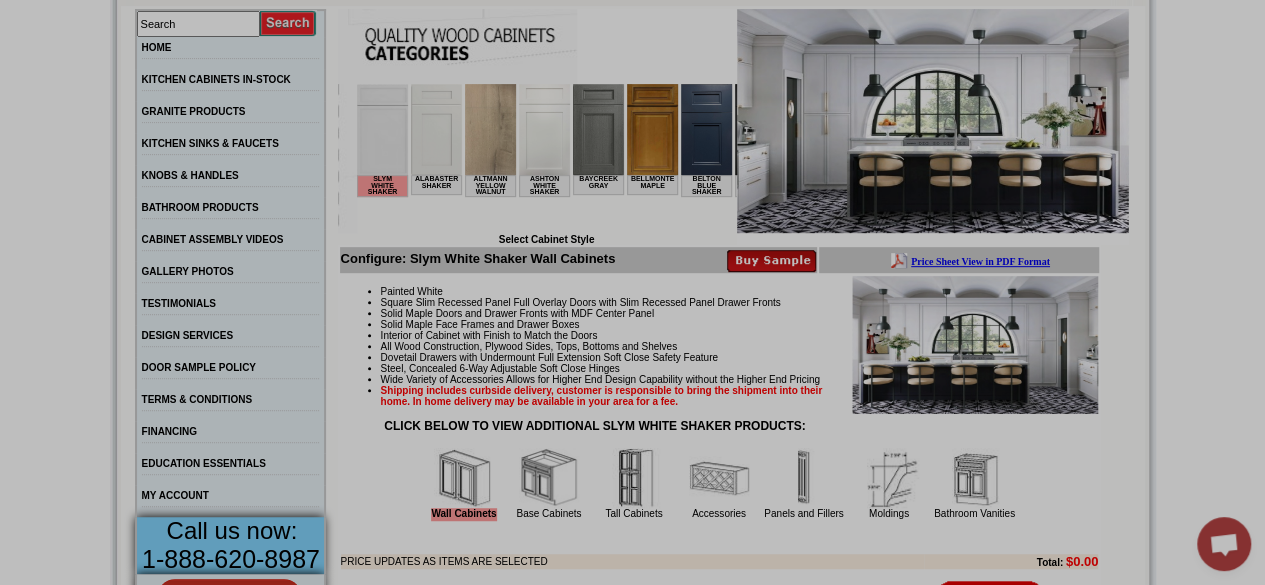 click at bounding box center (933, 121) 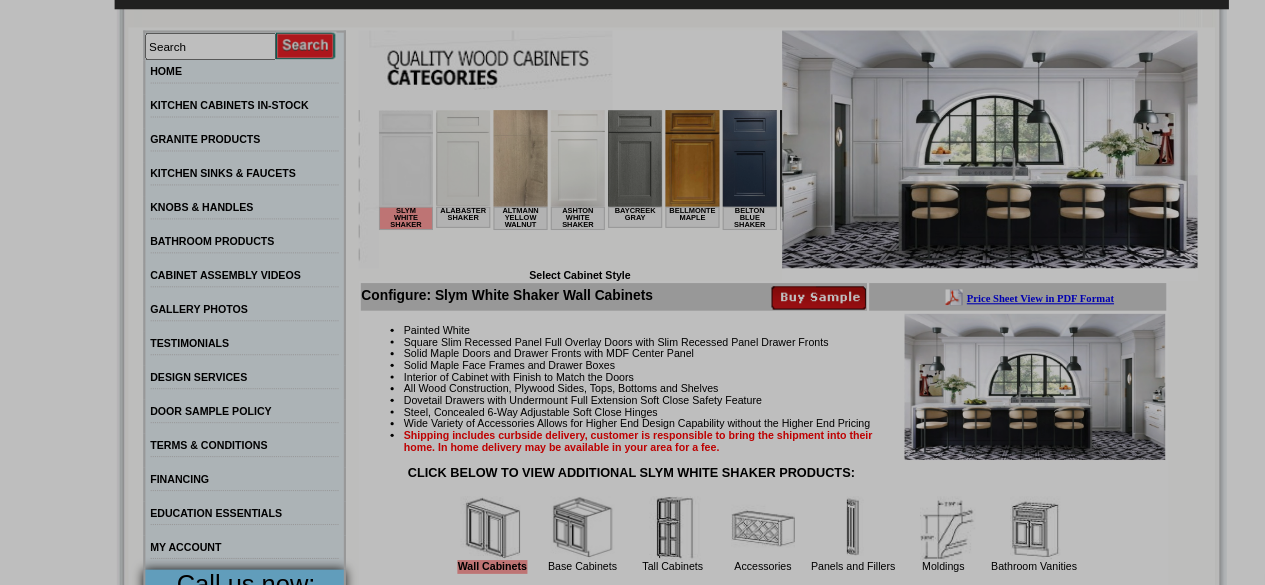 scroll, scrollTop: 354, scrollLeft: 0, axis: vertical 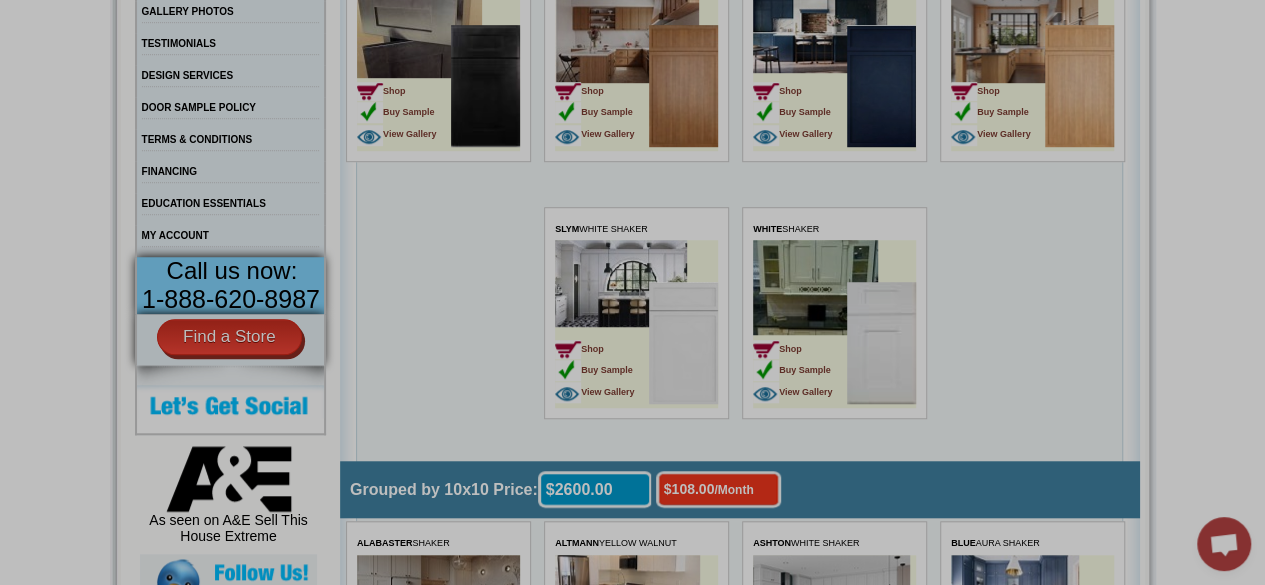 click on "Shop
Buy Sample
View Gallery" at bounding box center (799, 345) 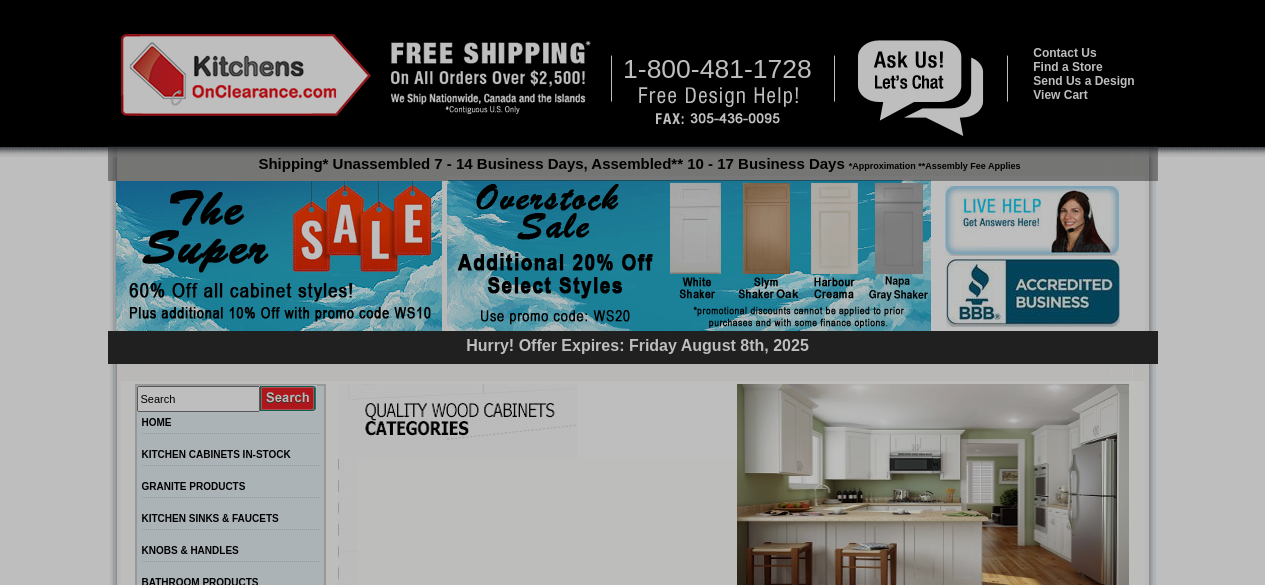 scroll, scrollTop: 0, scrollLeft: 0, axis: both 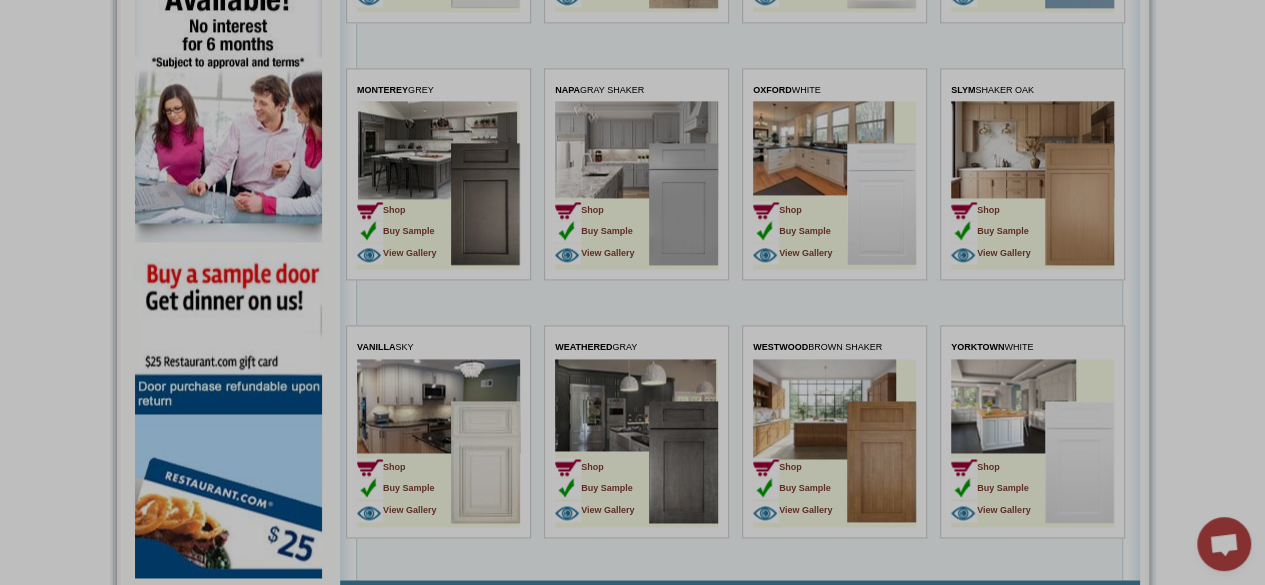 click on "Shop
Buy Sample
View Gallery" at bounding box center (997, 206) 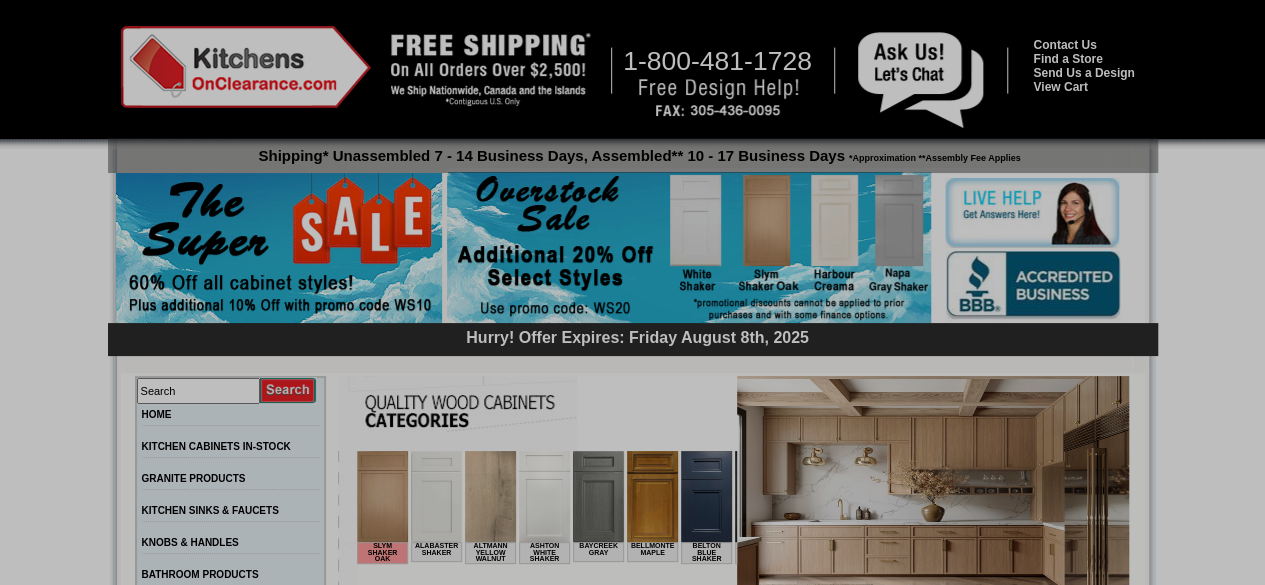 scroll, scrollTop: 0, scrollLeft: 0, axis: both 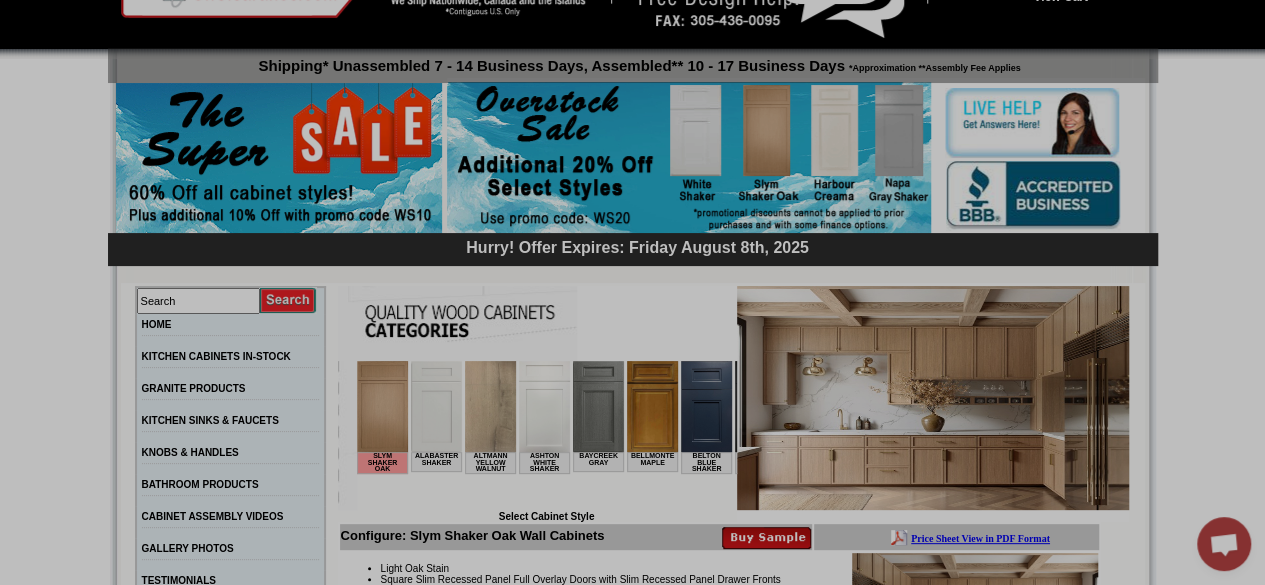 click at bounding box center (933, 398) 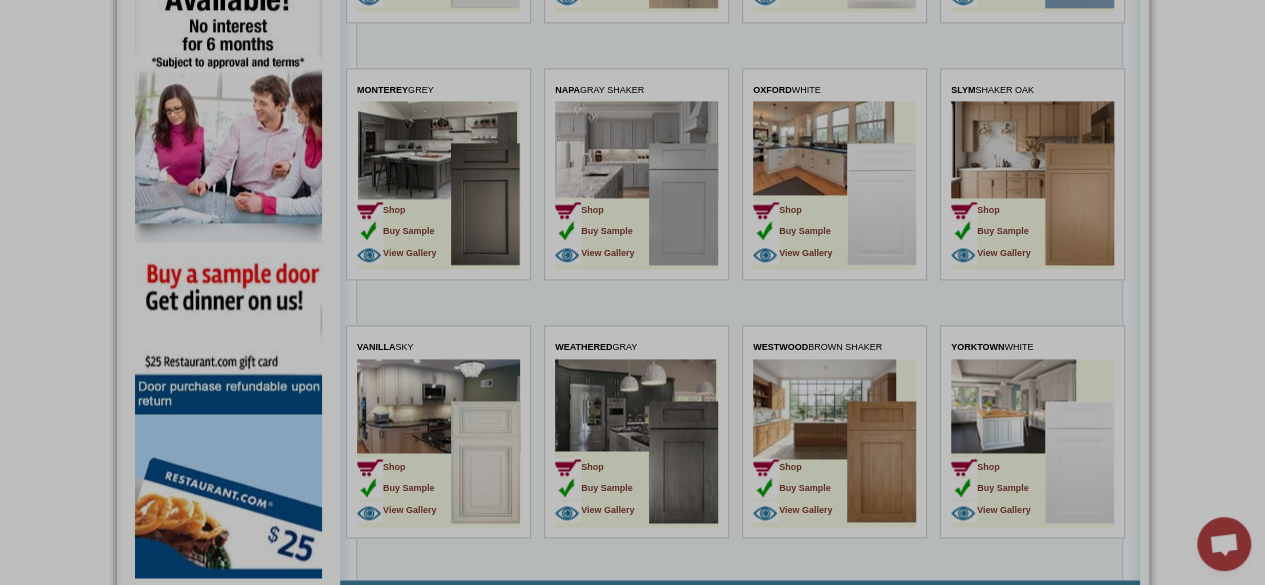 scroll, scrollTop: 0, scrollLeft: 0, axis: both 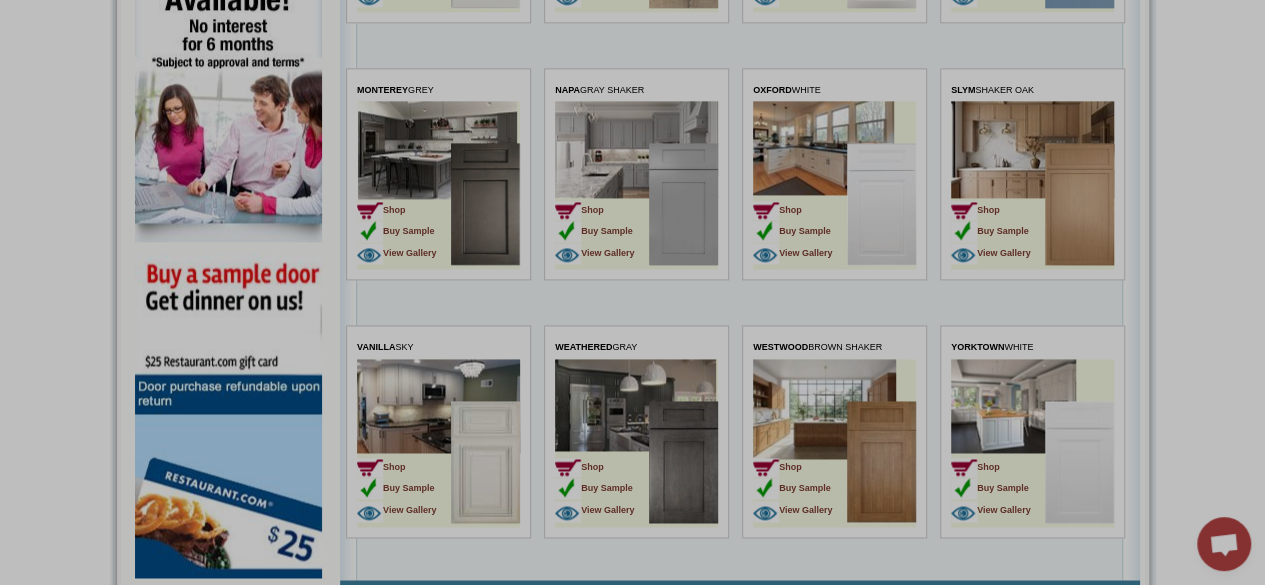 click on "Shop
Buy Sample
View Gallery" at bounding box center (403, 464) 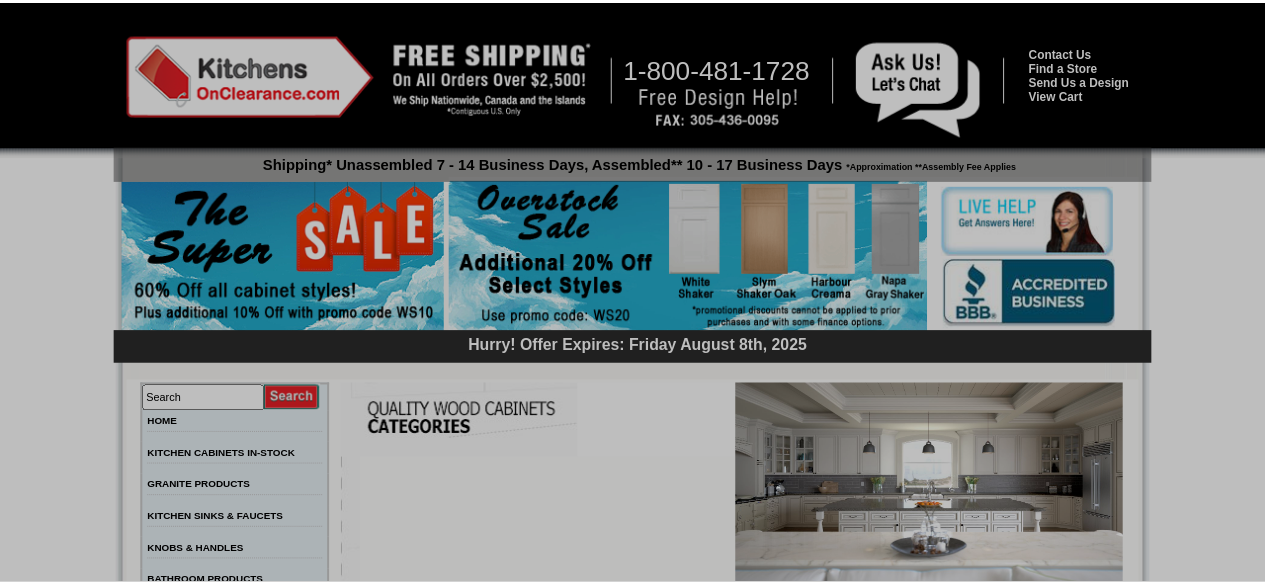 scroll, scrollTop: 0, scrollLeft: 0, axis: both 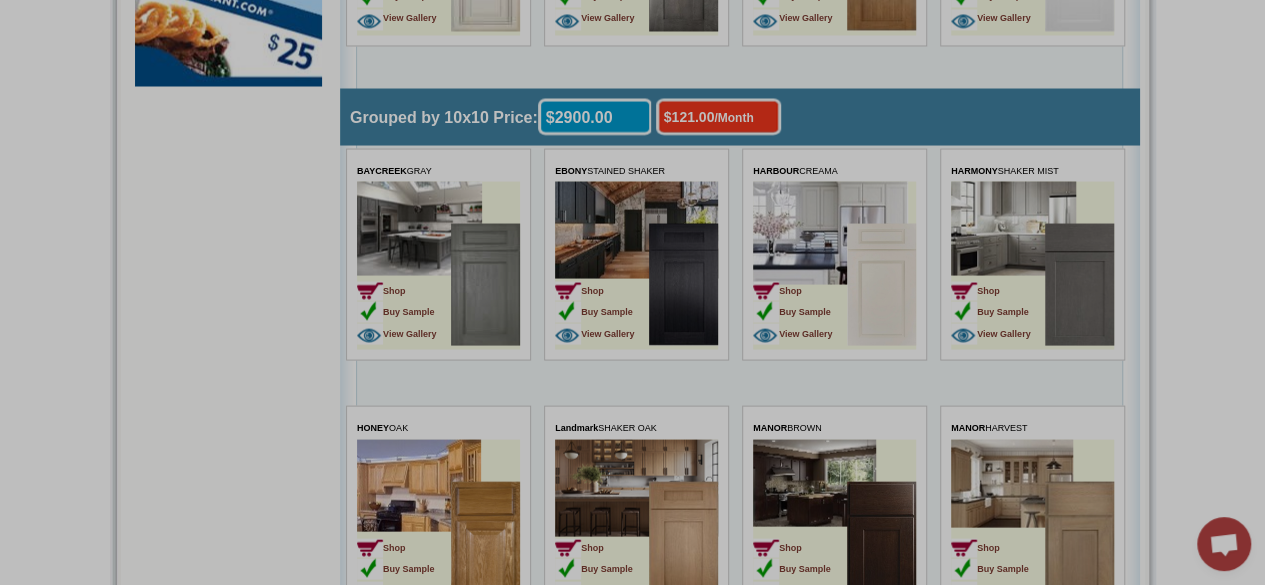 click on "Shop
Buy Sample
View Gallery" at bounding box center (997, 286) 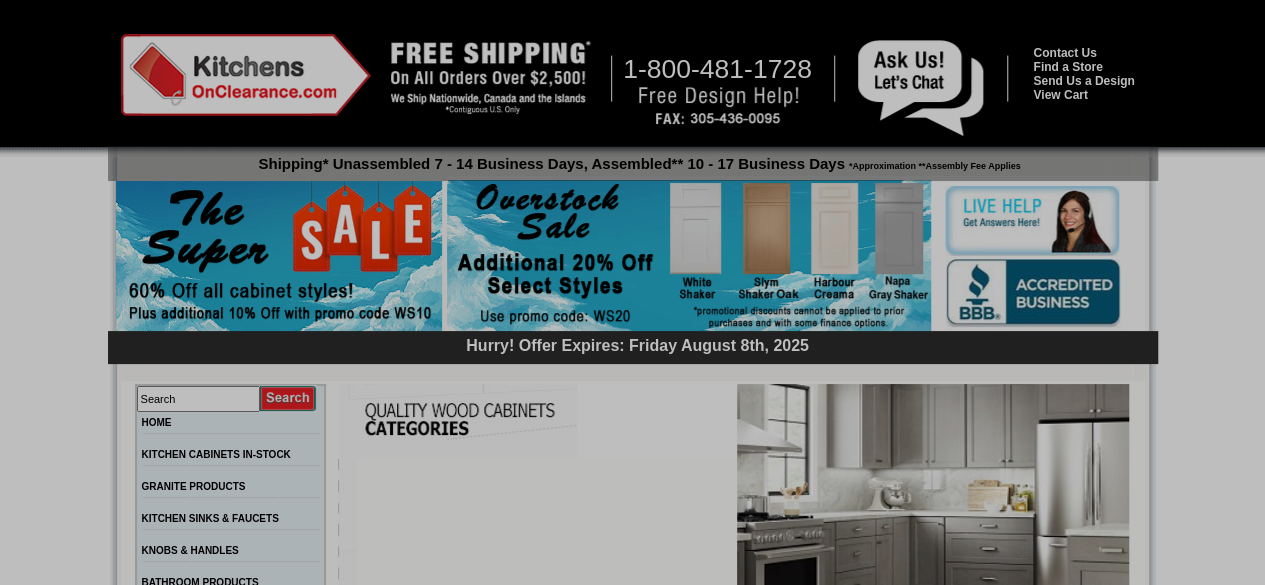 scroll, scrollTop: 26, scrollLeft: 0, axis: vertical 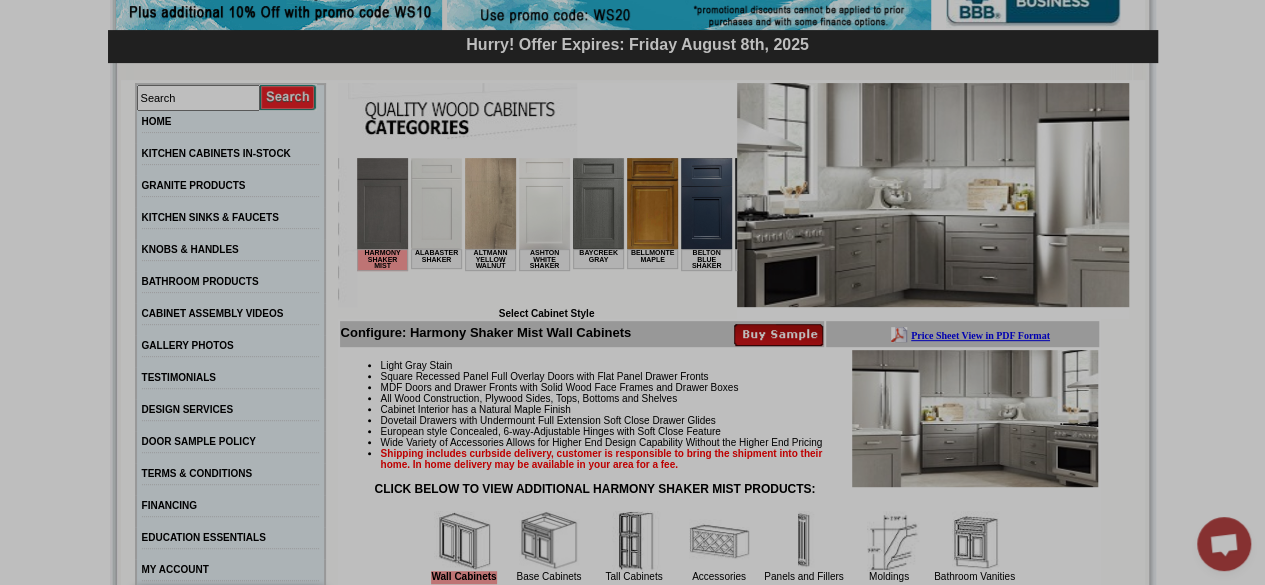 click at bounding box center [933, 195] 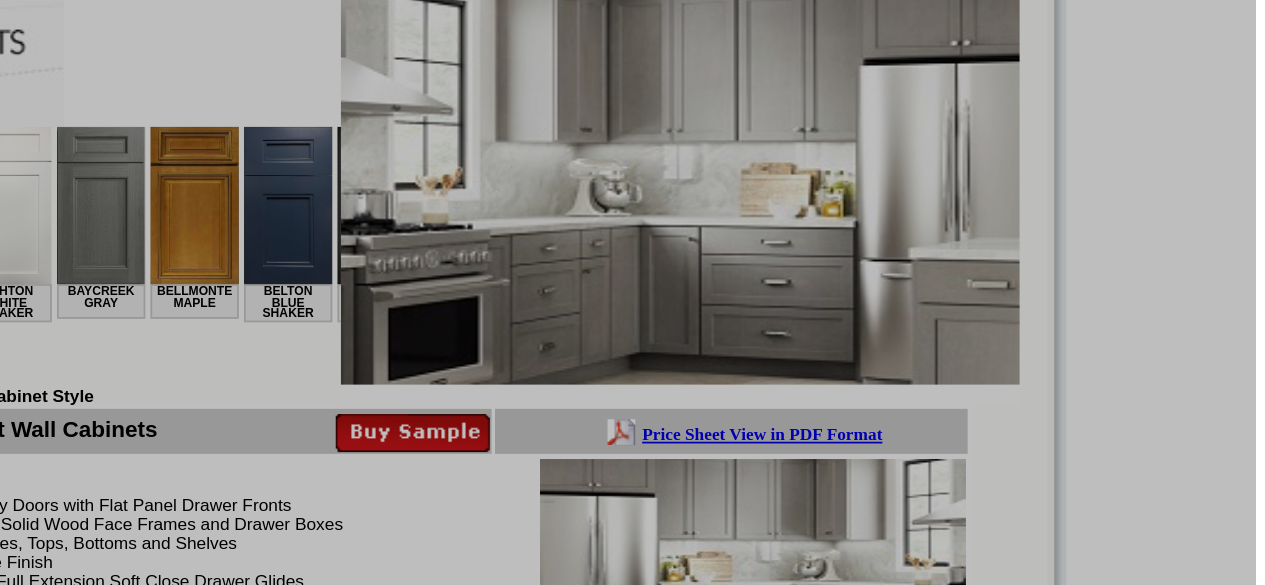 scroll, scrollTop: 299, scrollLeft: 0, axis: vertical 